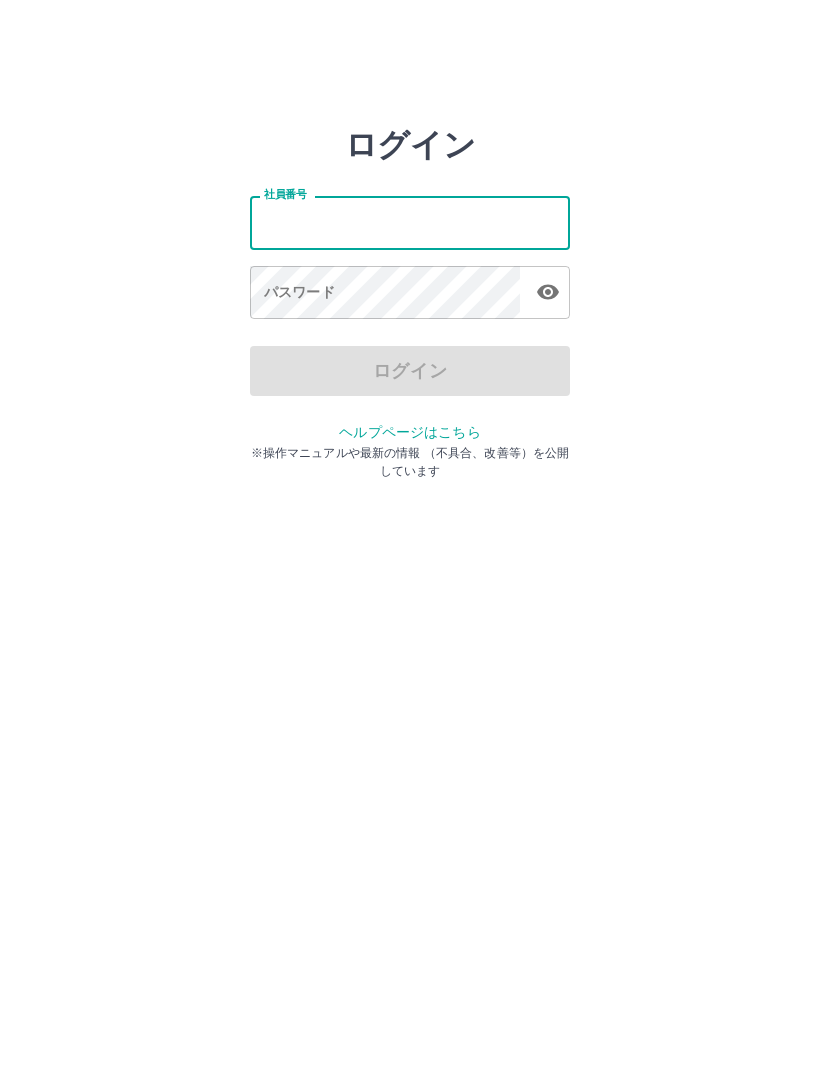 scroll, scrollTop: 0, scrollLeft: 0, axis: both 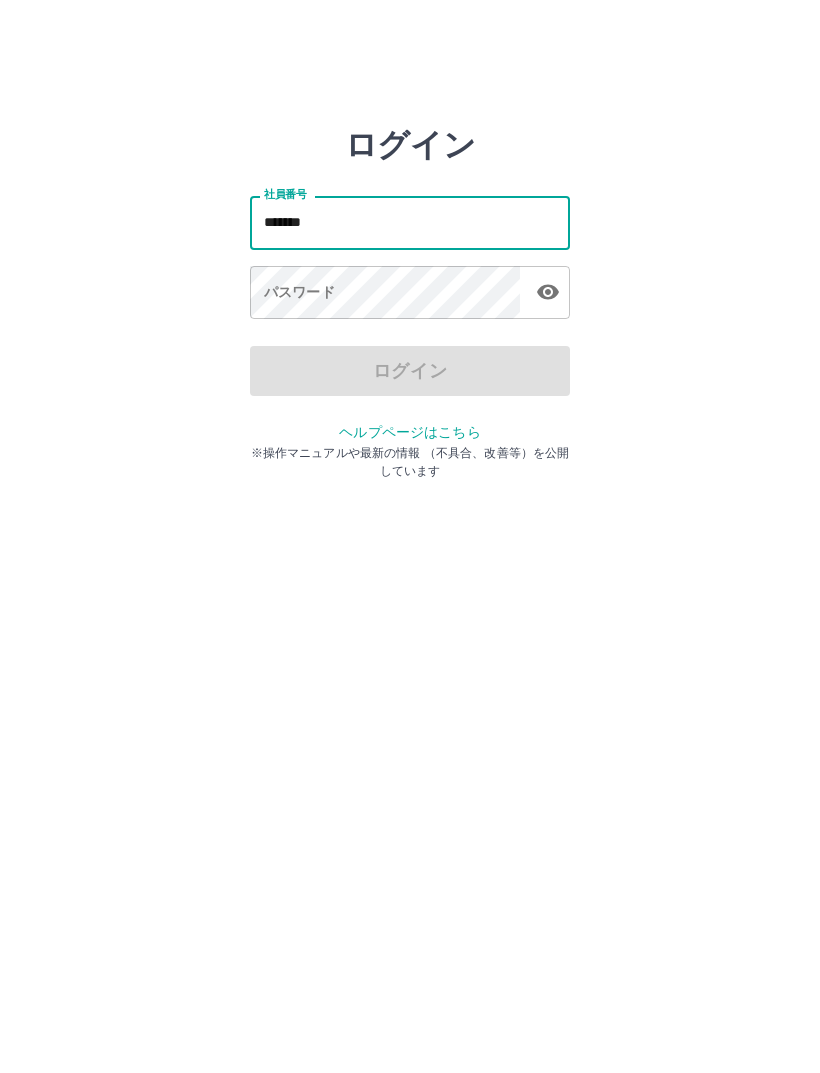 type on "*******" 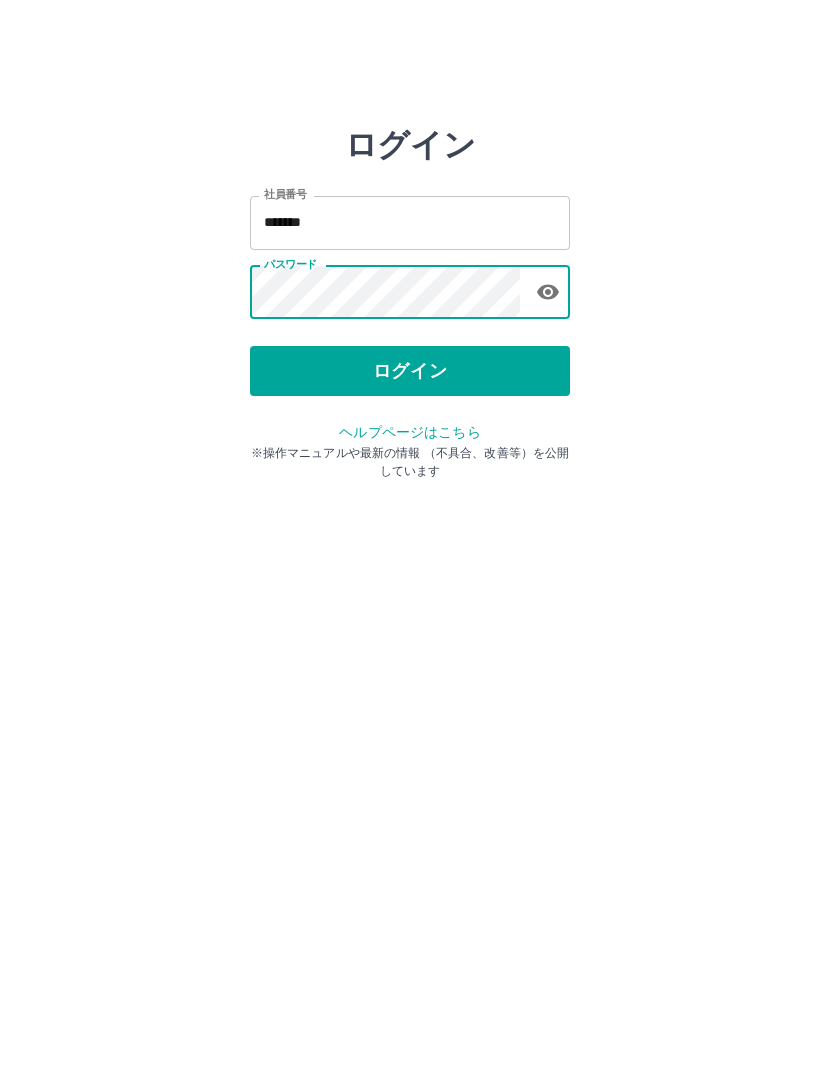 click on "ログイン" at bounding box center (410, 371) 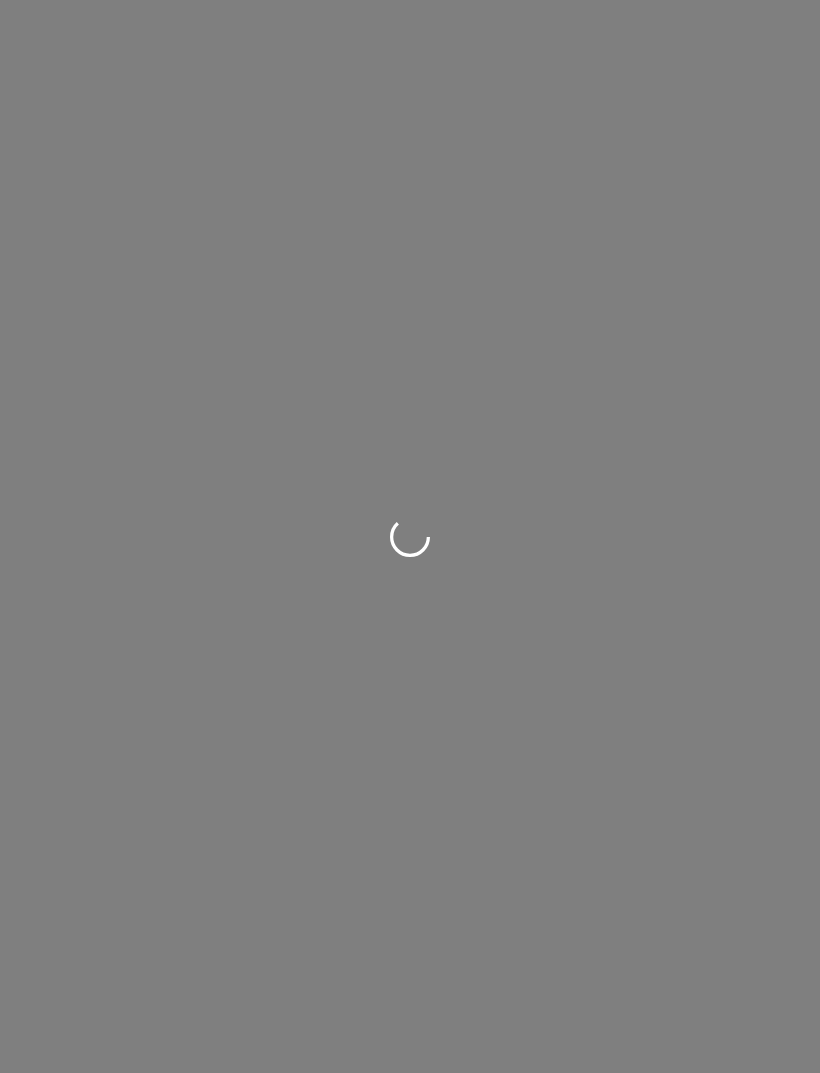 scroll, scrollTop: 0, scrollLeft: 0, axis: both 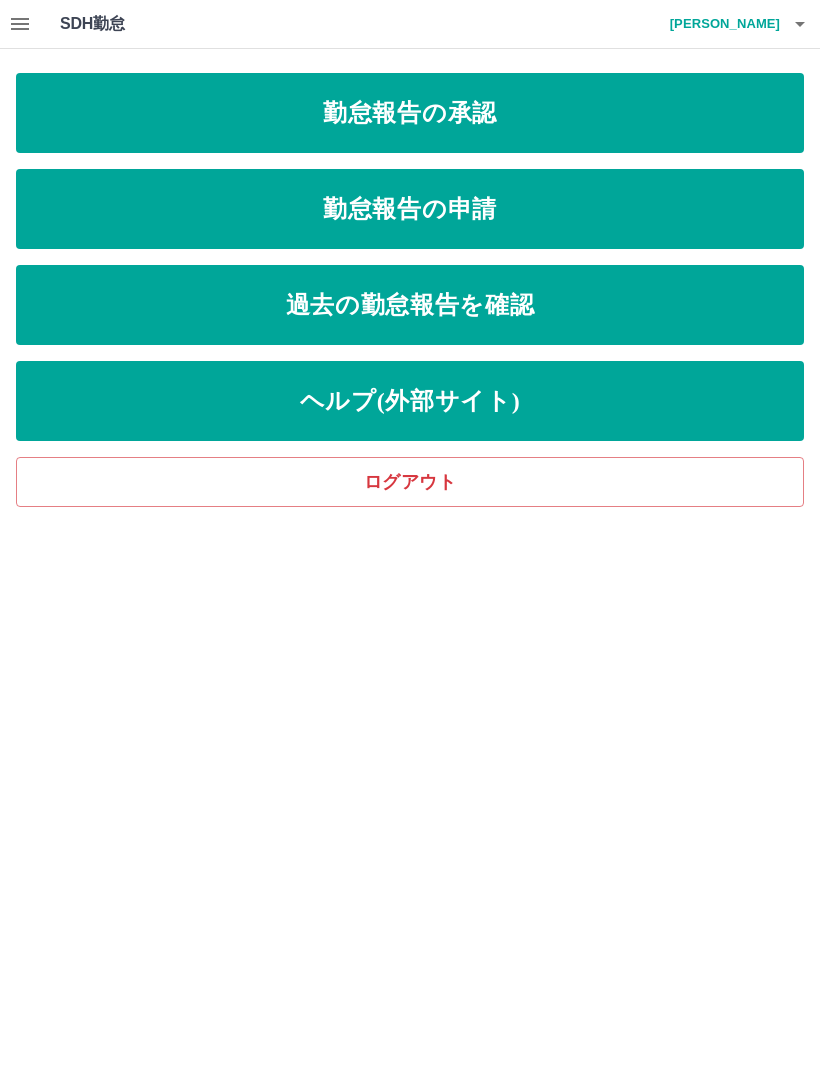 click on "勤怠報告の申請" at bounding box center [410, 209] 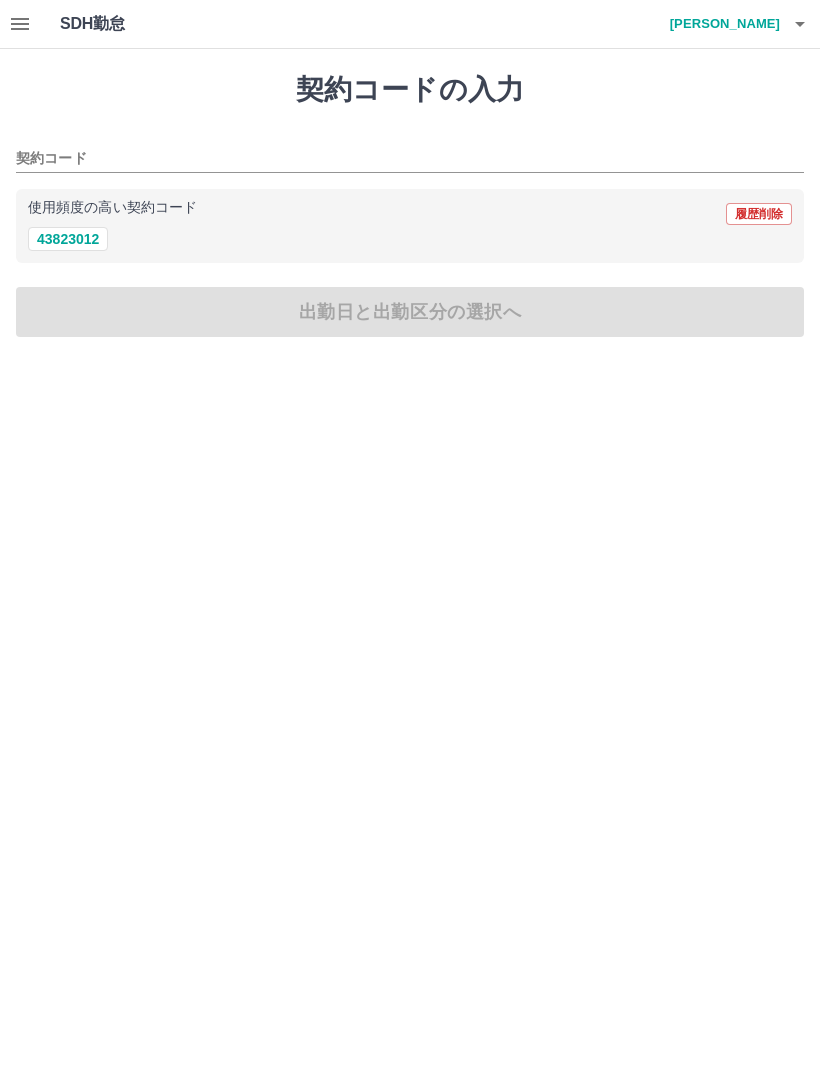 click on "43823012" at bounding box center [68, 239] 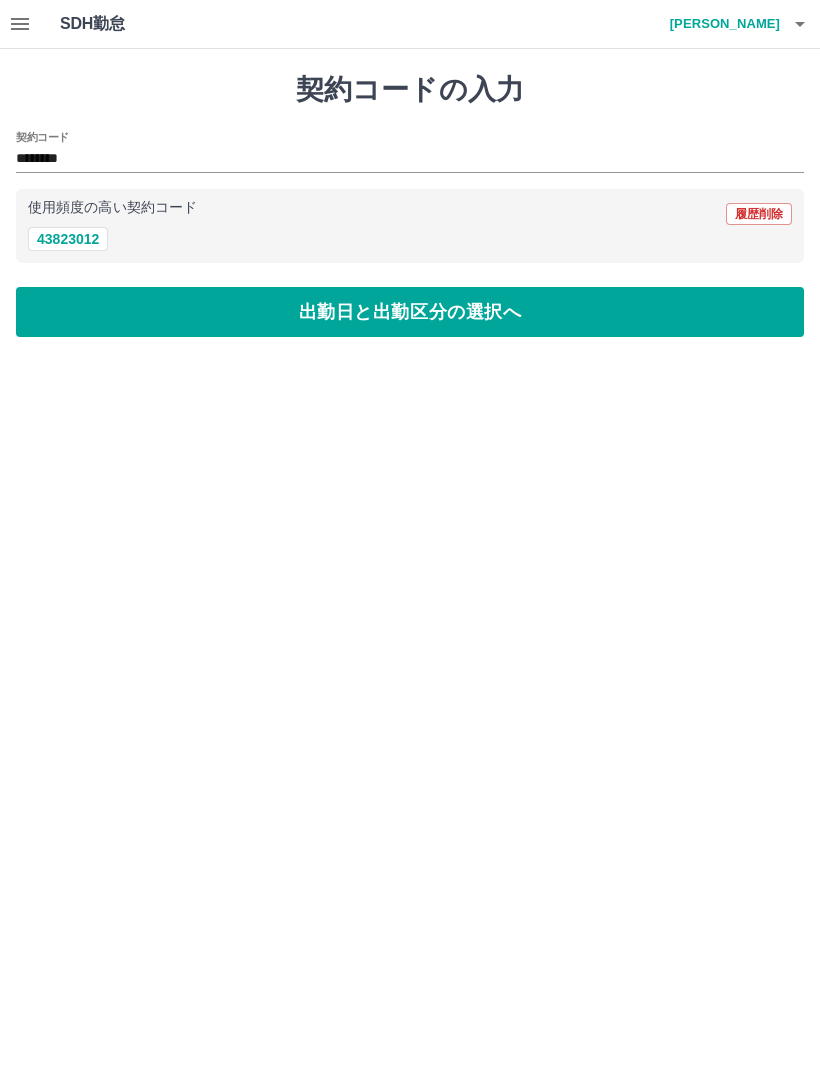click on "出勤日と出勤区分の選択へ" at bounding box center (410, 312) 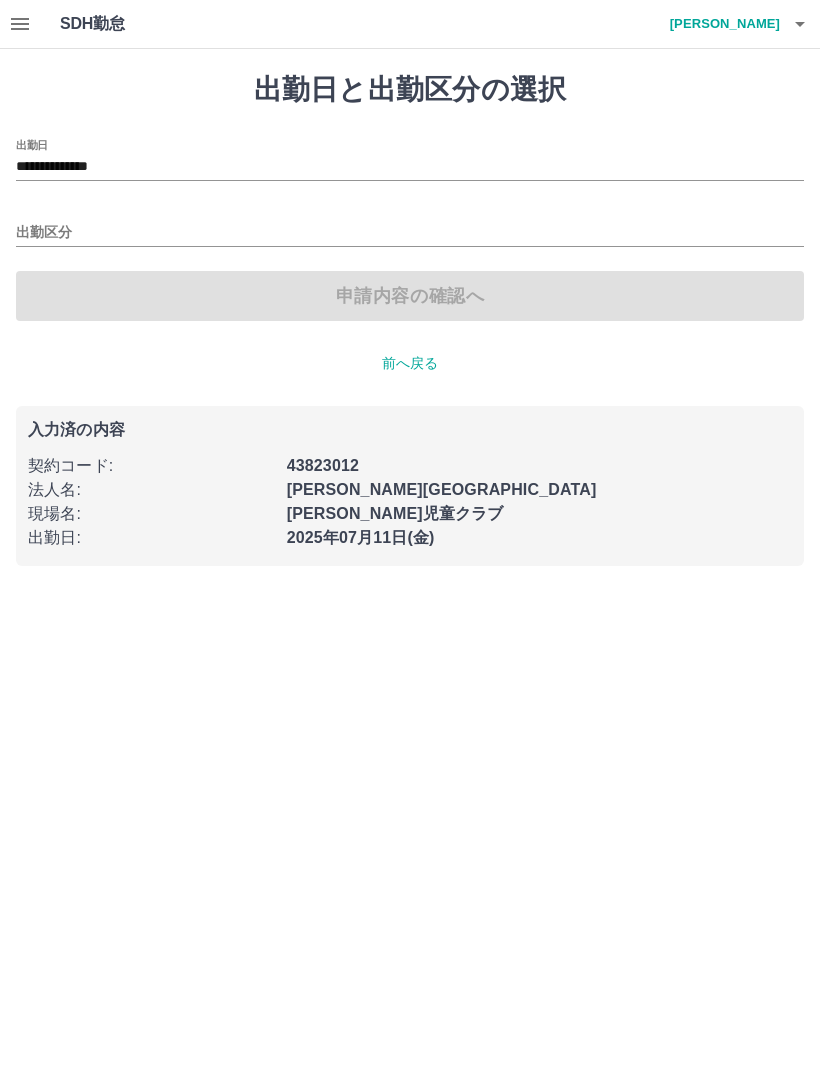 click on "出勤区分" at bounding box center [410, 233] 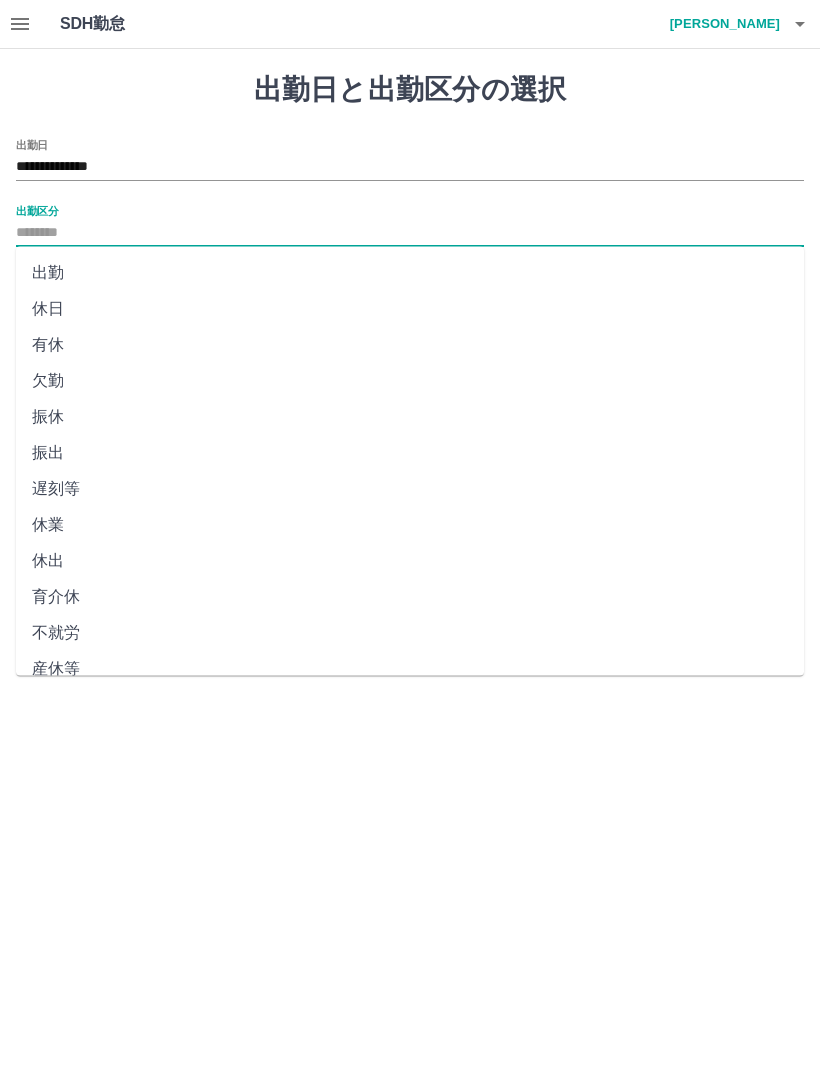 click on "出勤" at bounding box center [410, 273] 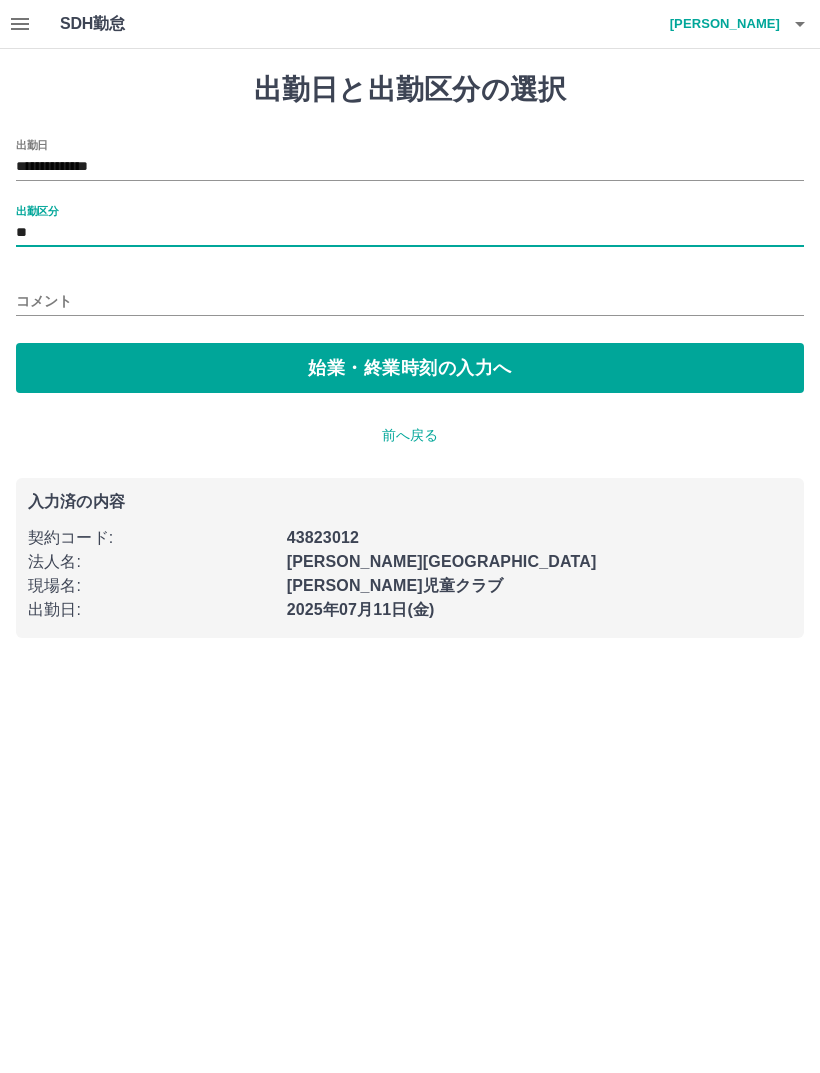 click on "始業・終業時刻の入力へ" at bounding box center (410, 368) 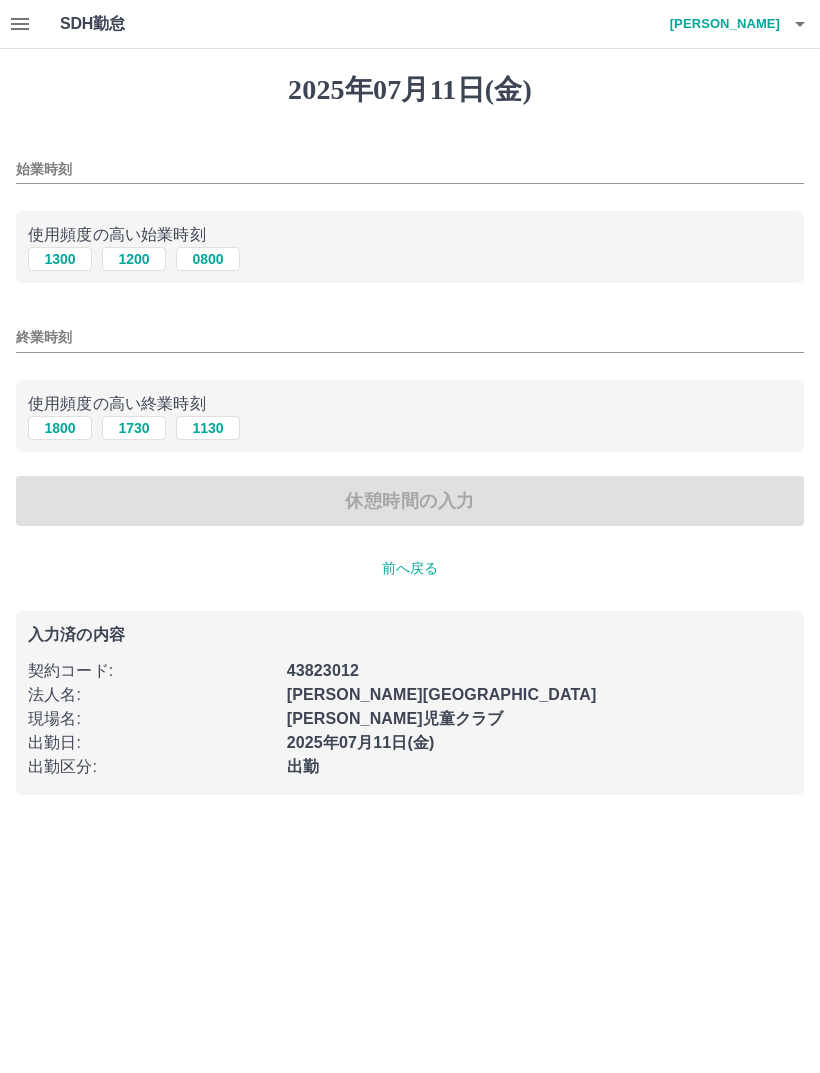 click on "始業時刻" at bounding box center [410, 169] 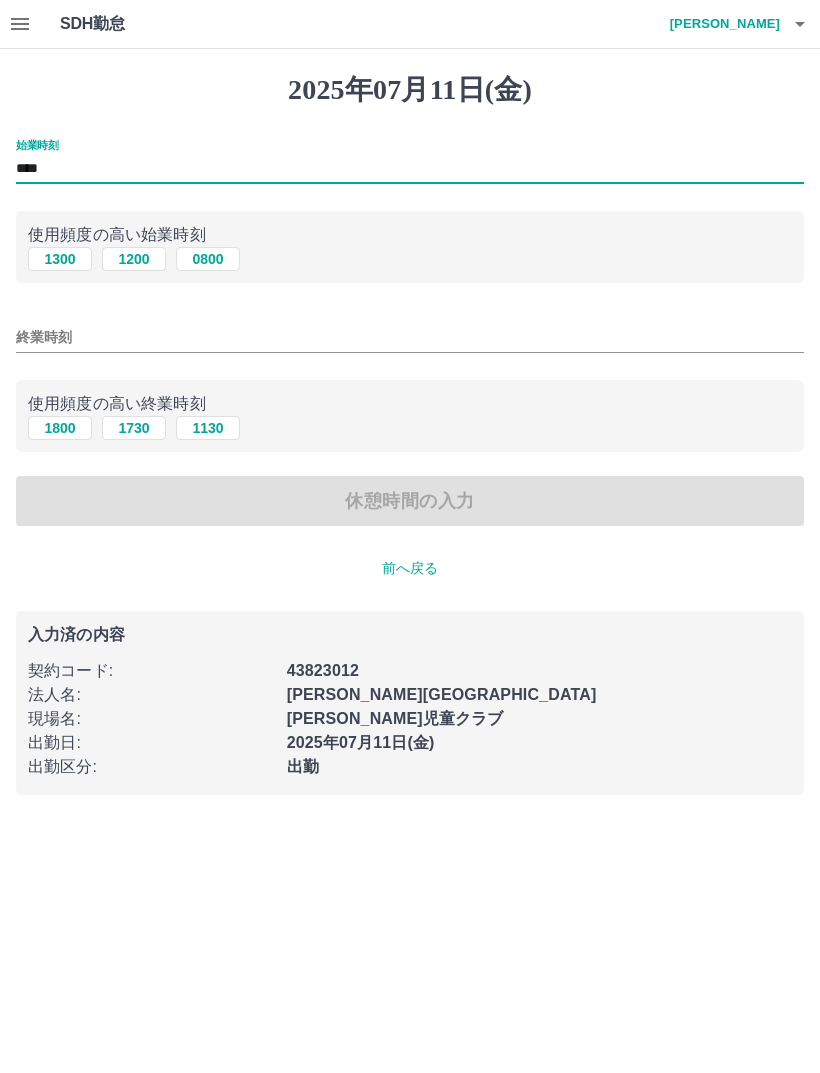 type on "****" 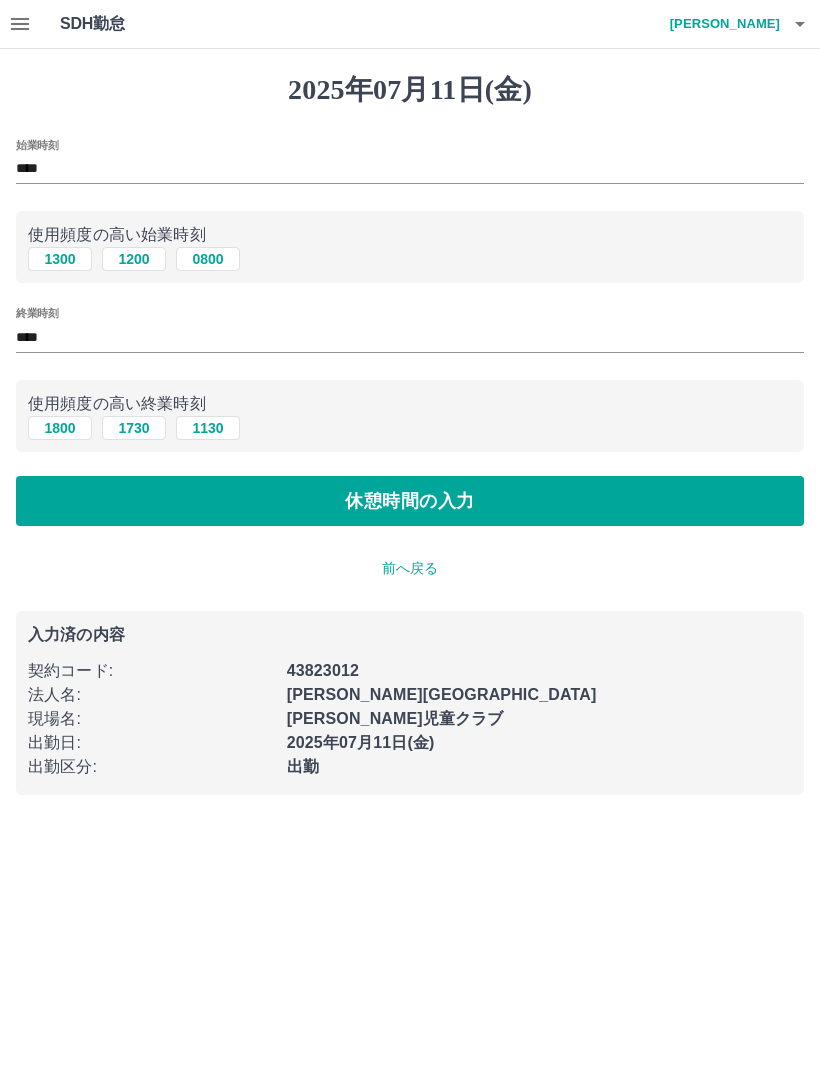 click on "休憩時間の入力" at bounding box center [410, 501] 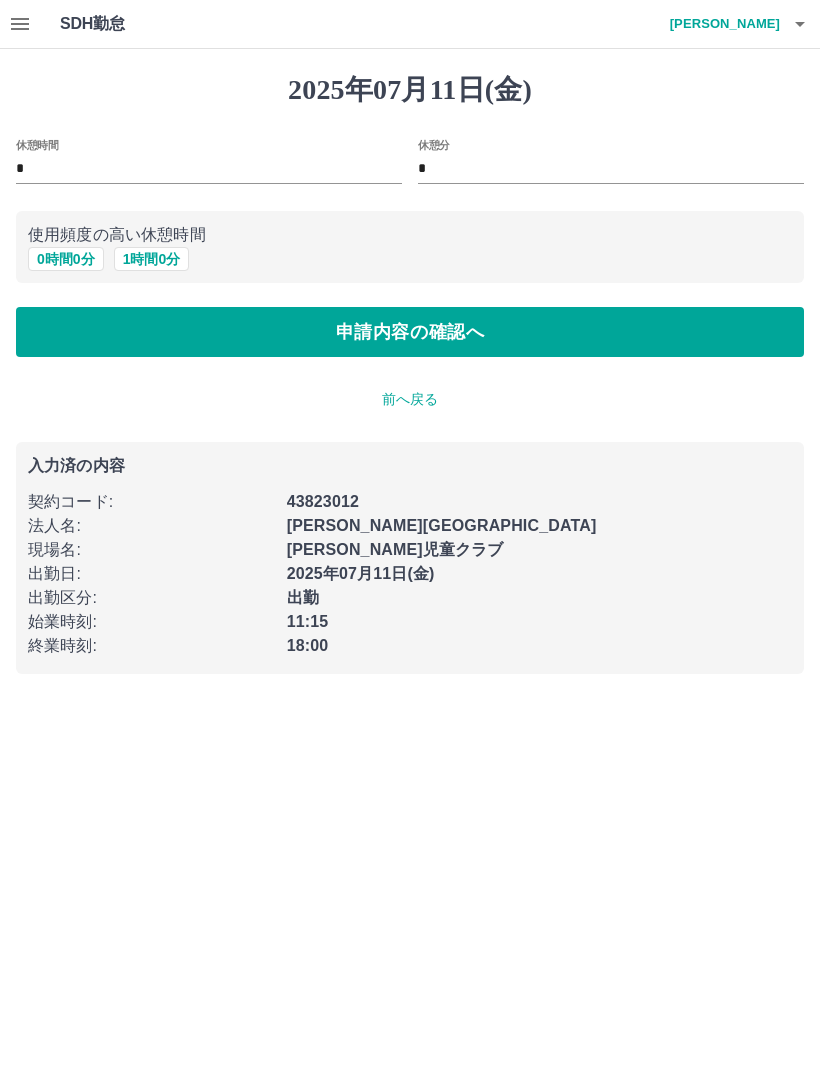 click on "*" at bounding box center [611, 169] 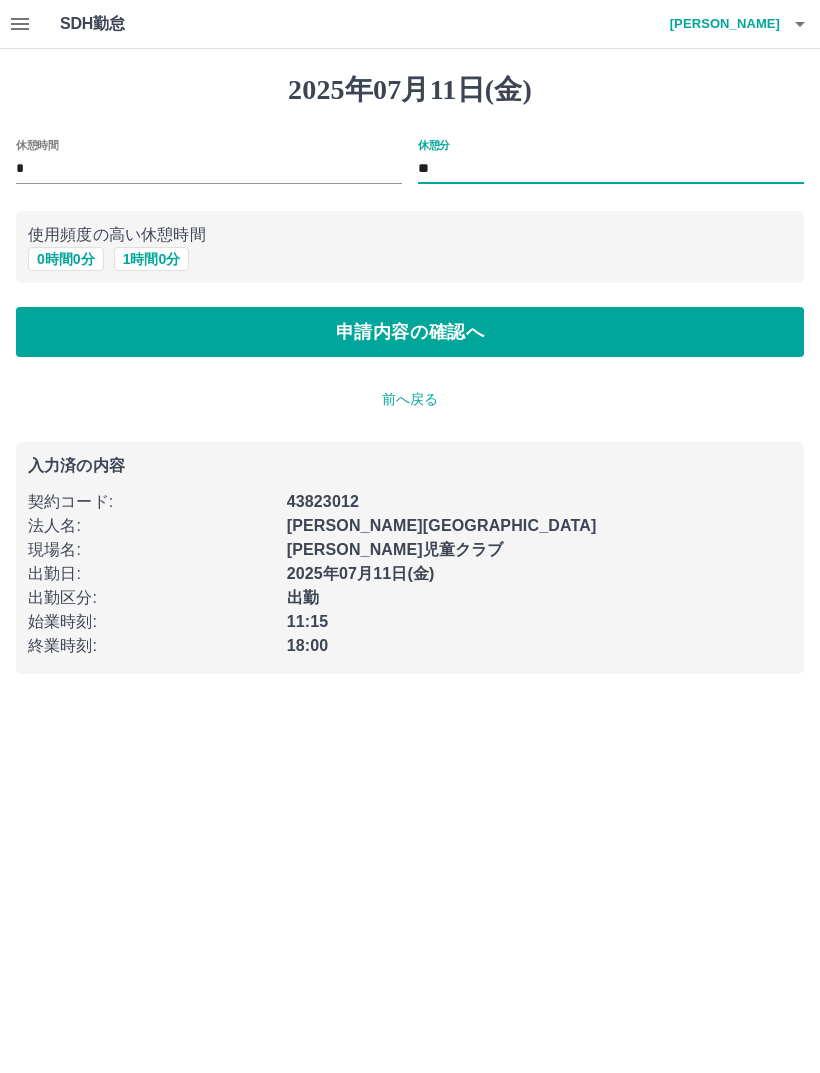 type on "**" 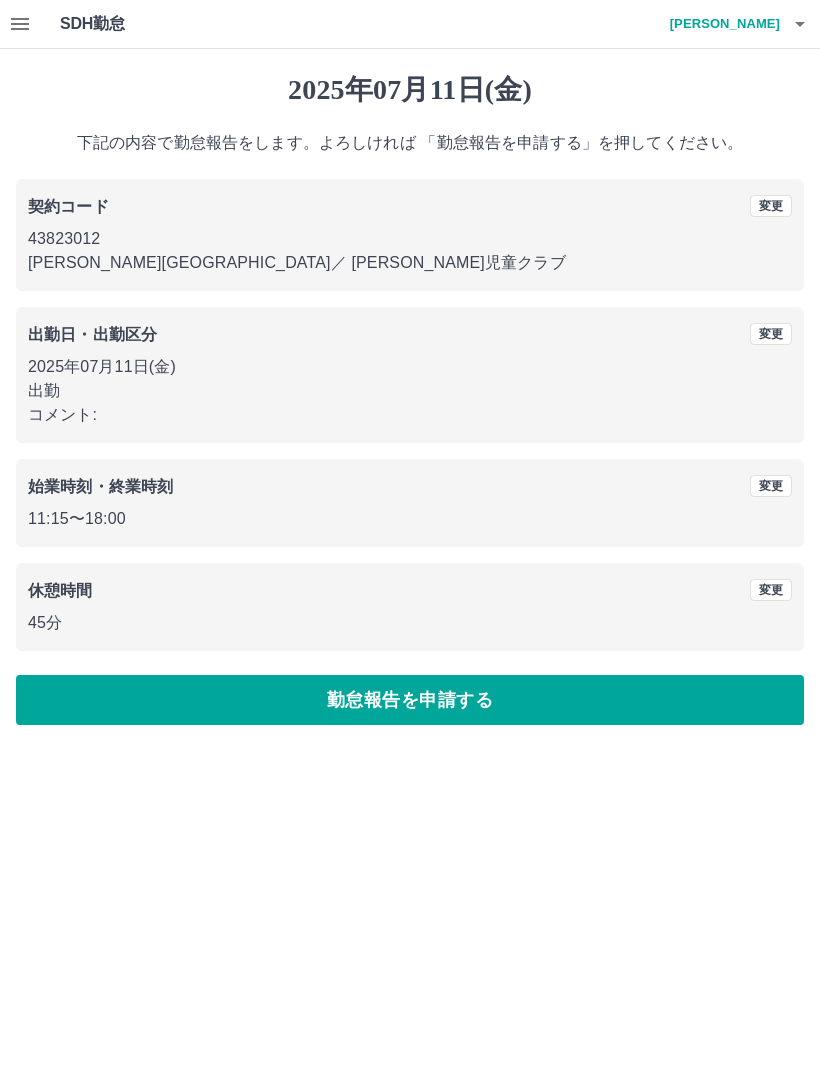 click on "勤怠報告を申請する" at bounding box center [410, 700] 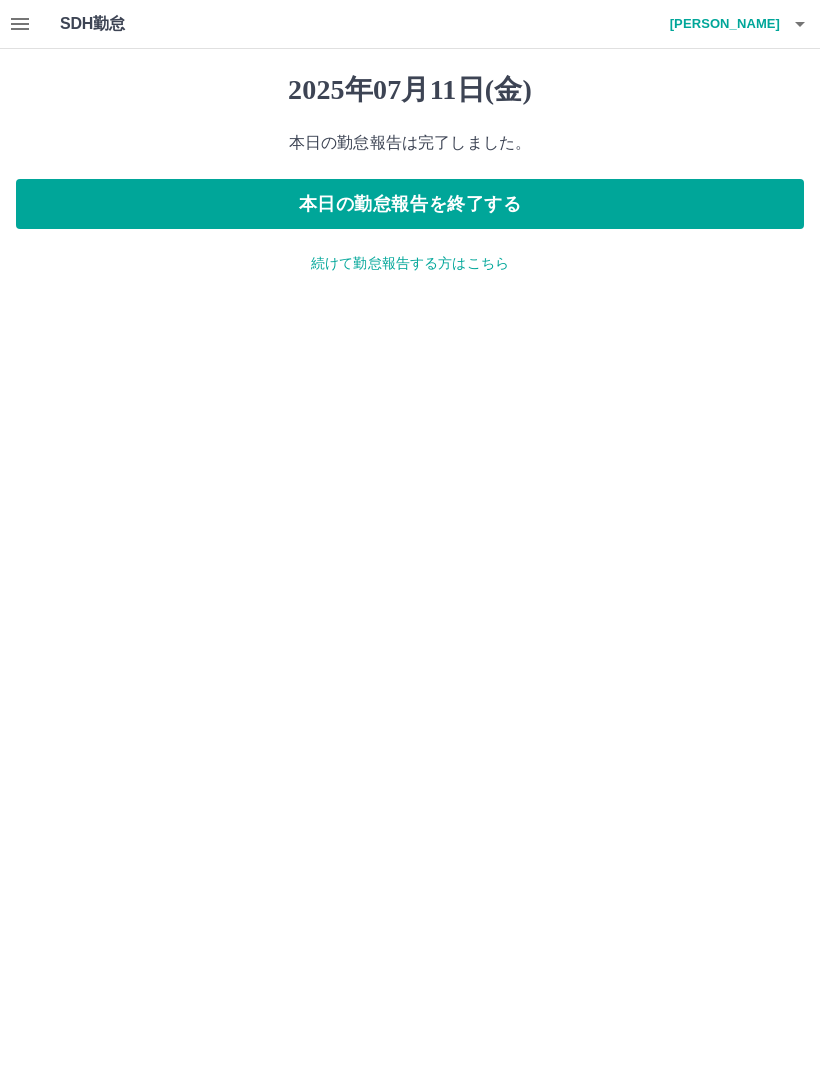 click on "本日の勤怠報告を終了する" at bounding box center (410, 204) 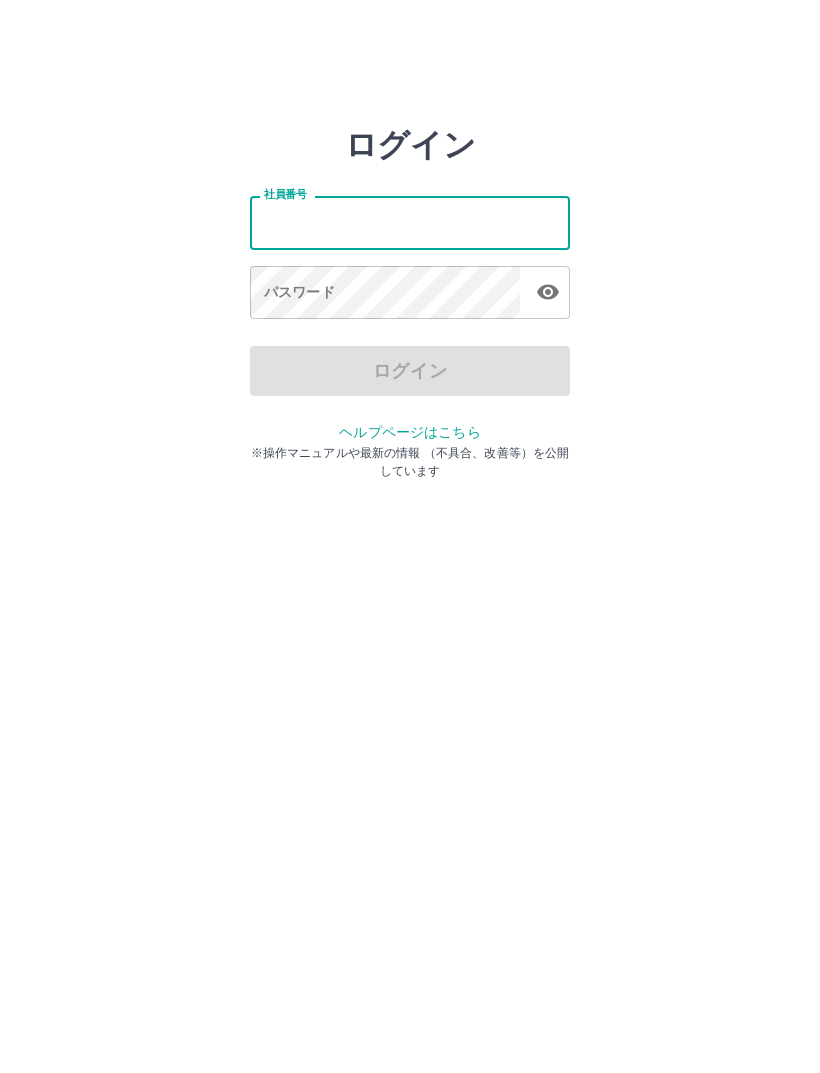 scroll, scrollTop: 0, scrollLeft: 0, axis: both 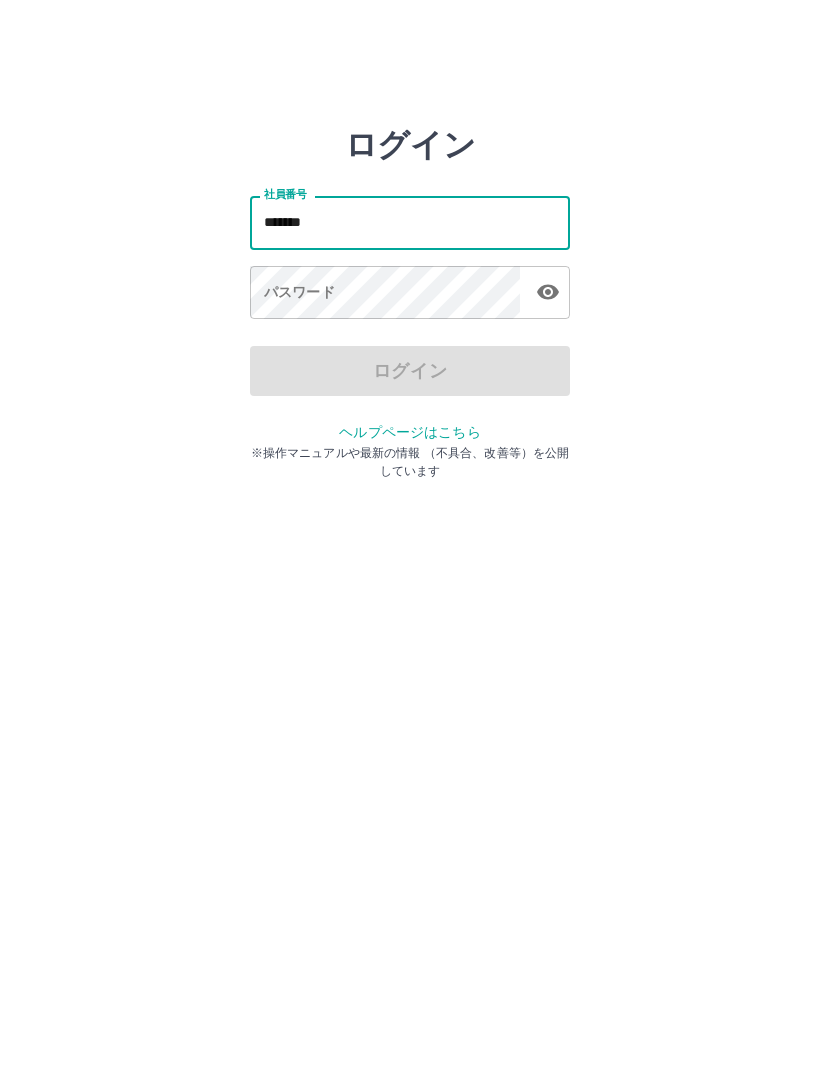 type on "*******" 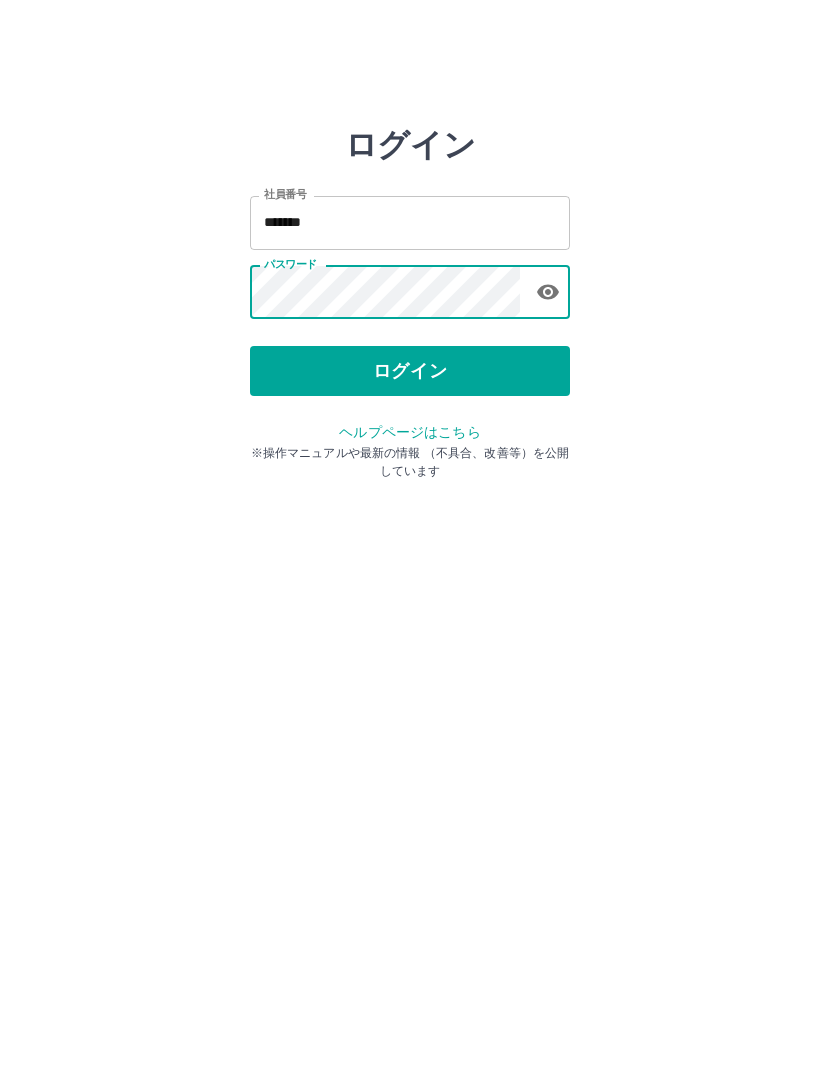 click on "ログイン" at bounding box center (410, 371) 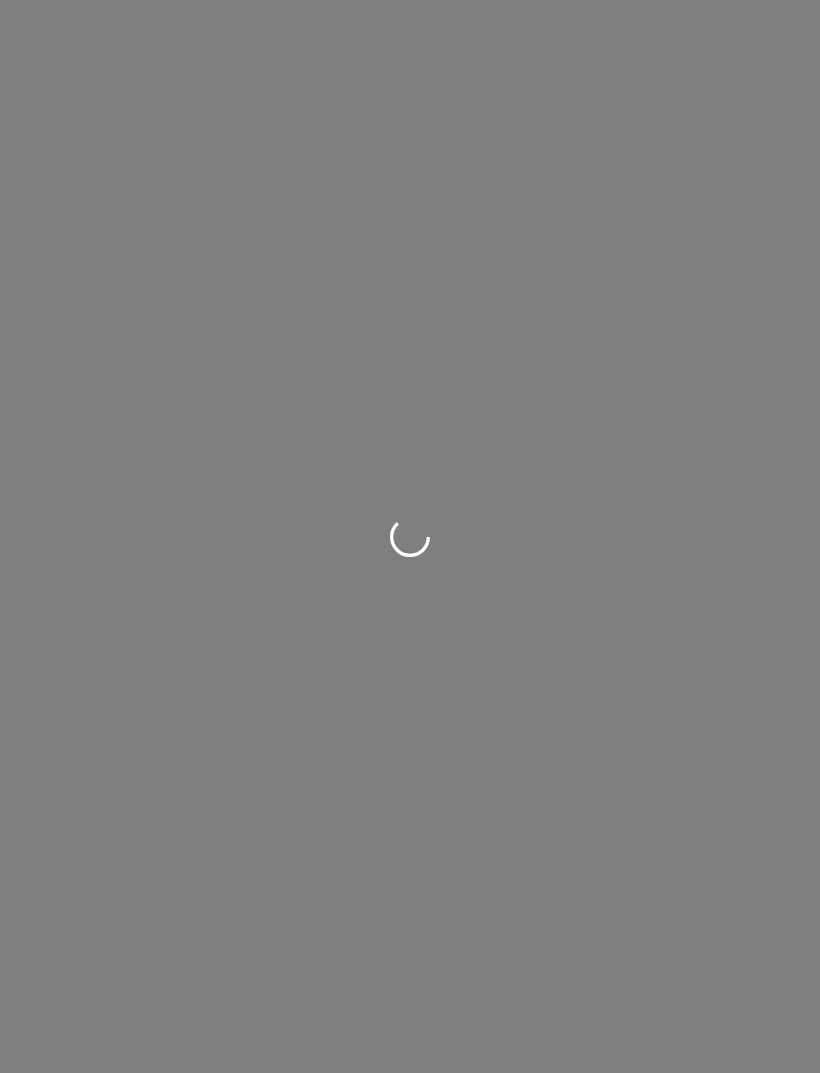 scroll, scrollTop: 0, scrollLeft: 0, axis: both 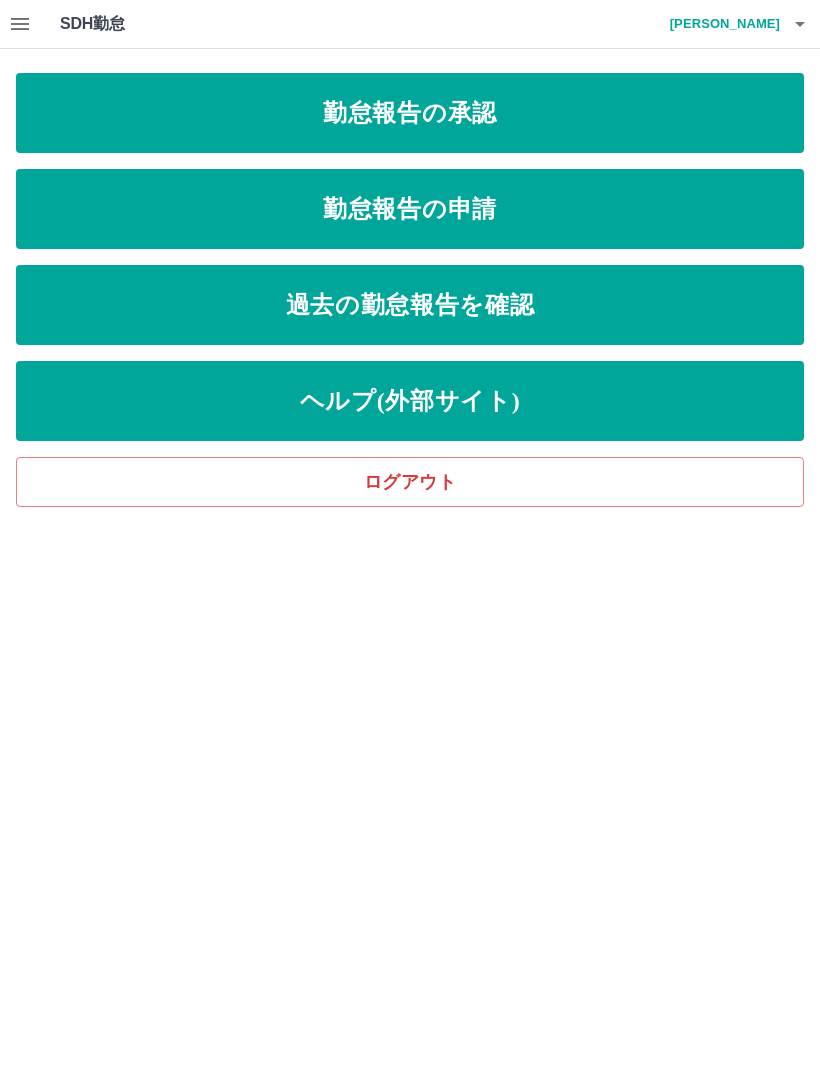 click on "勤怠報告の承認" at bounding box center [410, 113] 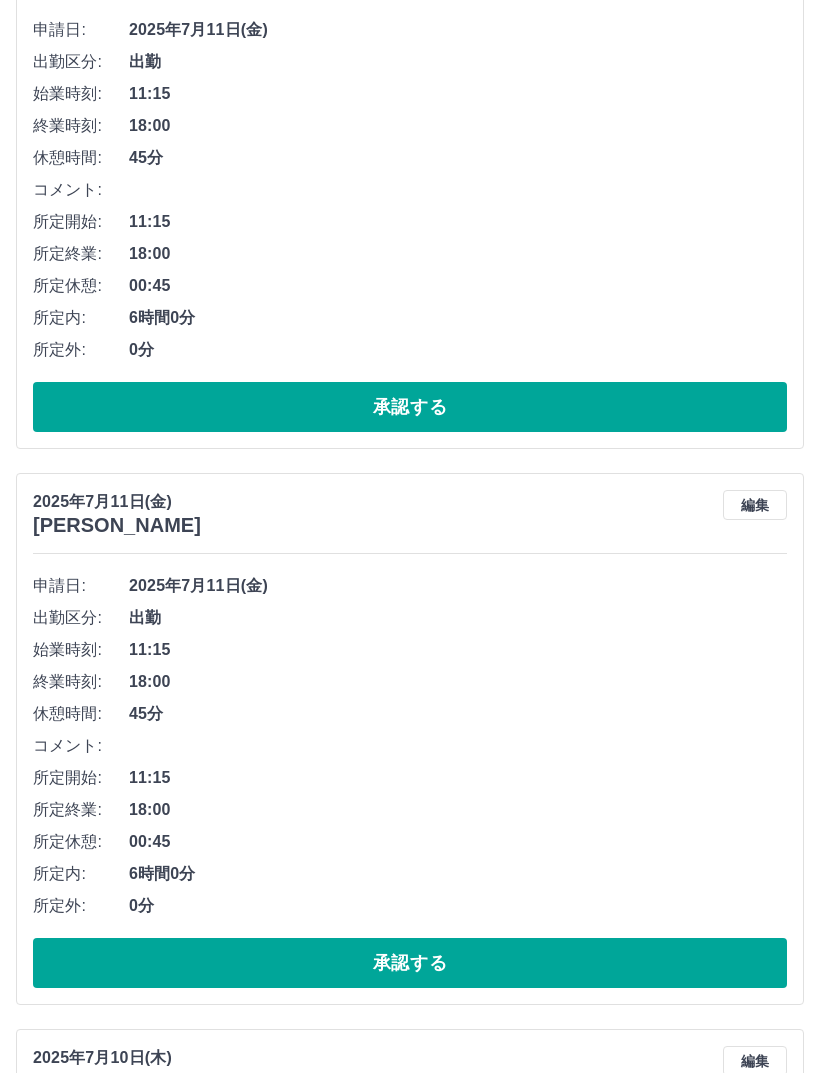 scroll, scrollTop: 300, scrollLeft: 0, axis: vertical 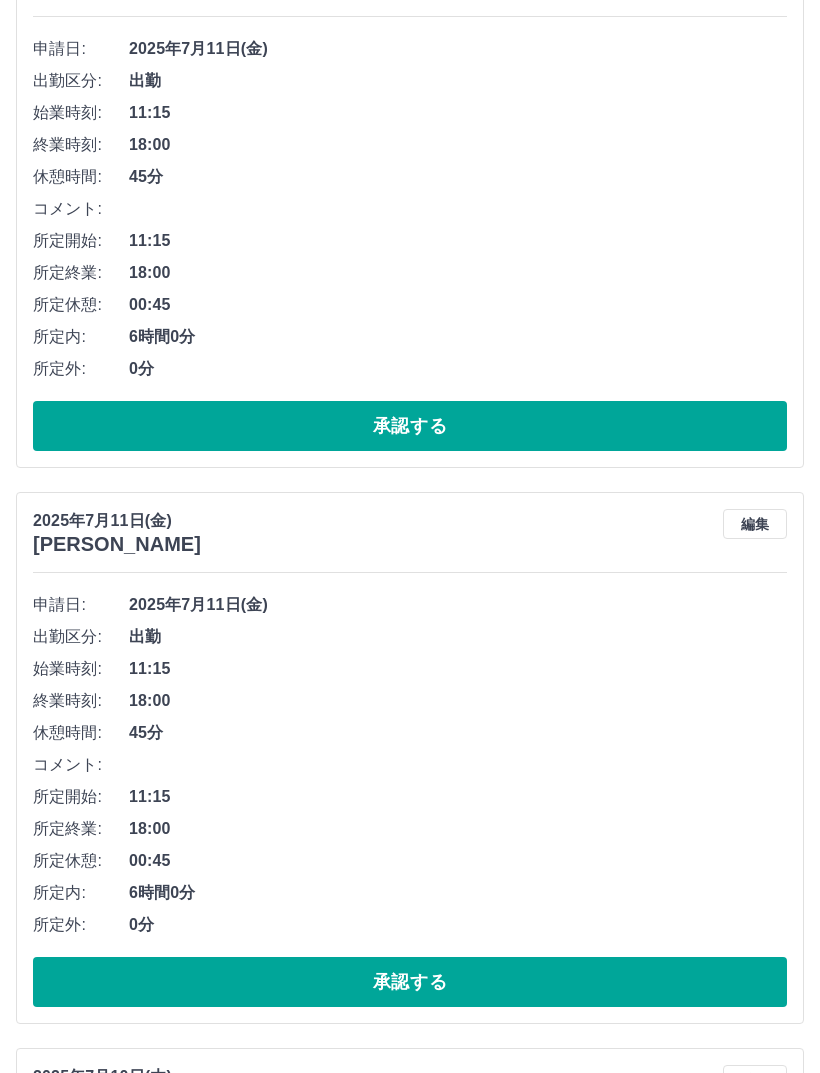 click on "承認する" at bounding box center [410, 426] 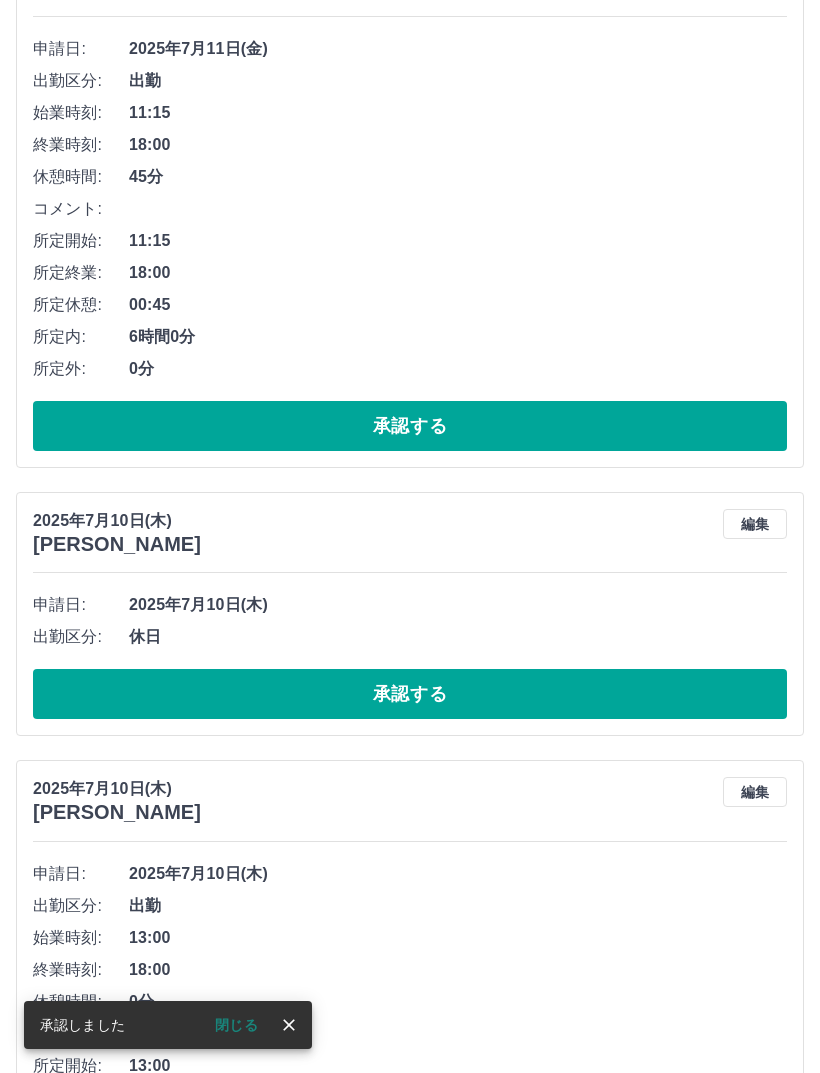 click on "承認する" at bounding box center (410, 426) 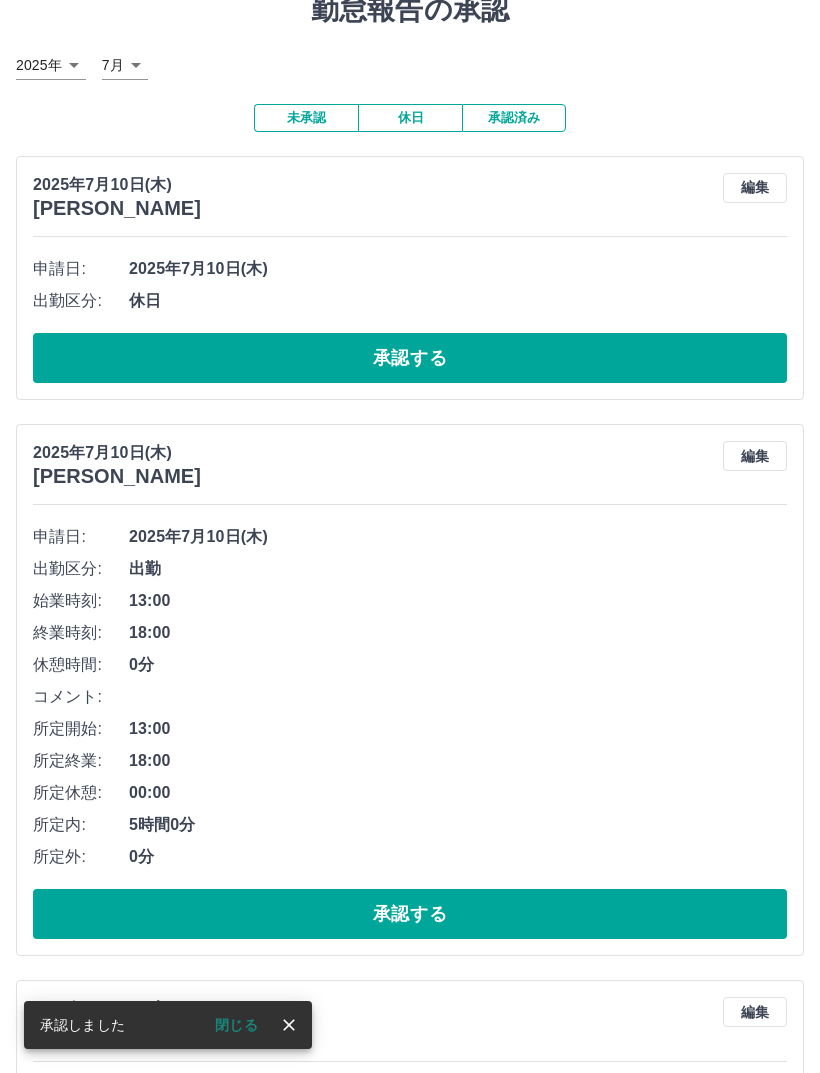 scroll, scrollTop: 81, scrollLeft: 0, axis: vertical 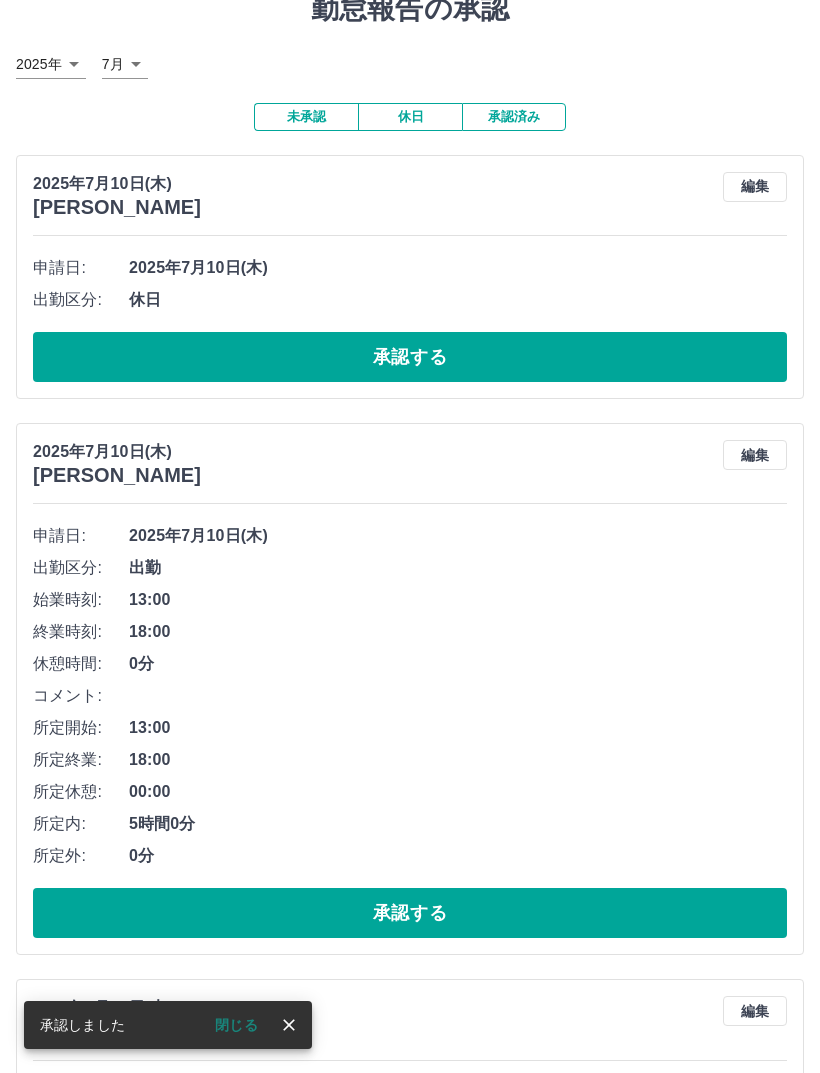 click on "承認する" at bounding box center [410, 357] 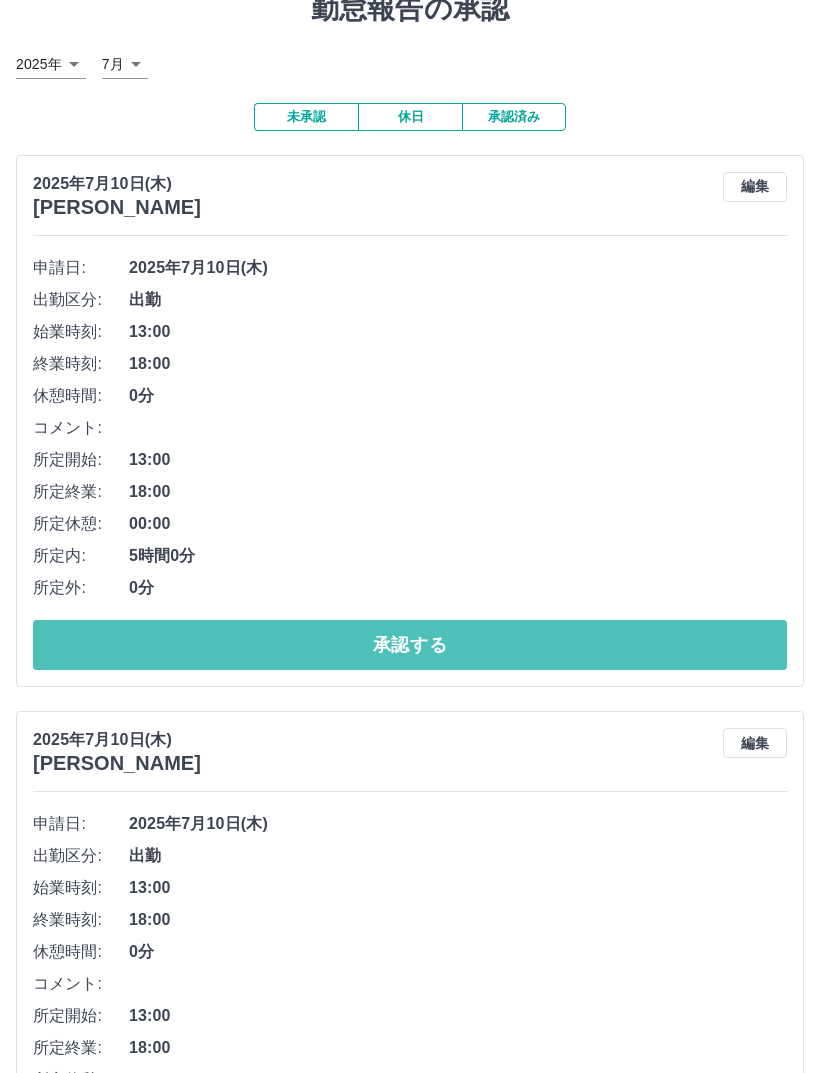 click on "承認する" at bounding box center [410, 645] 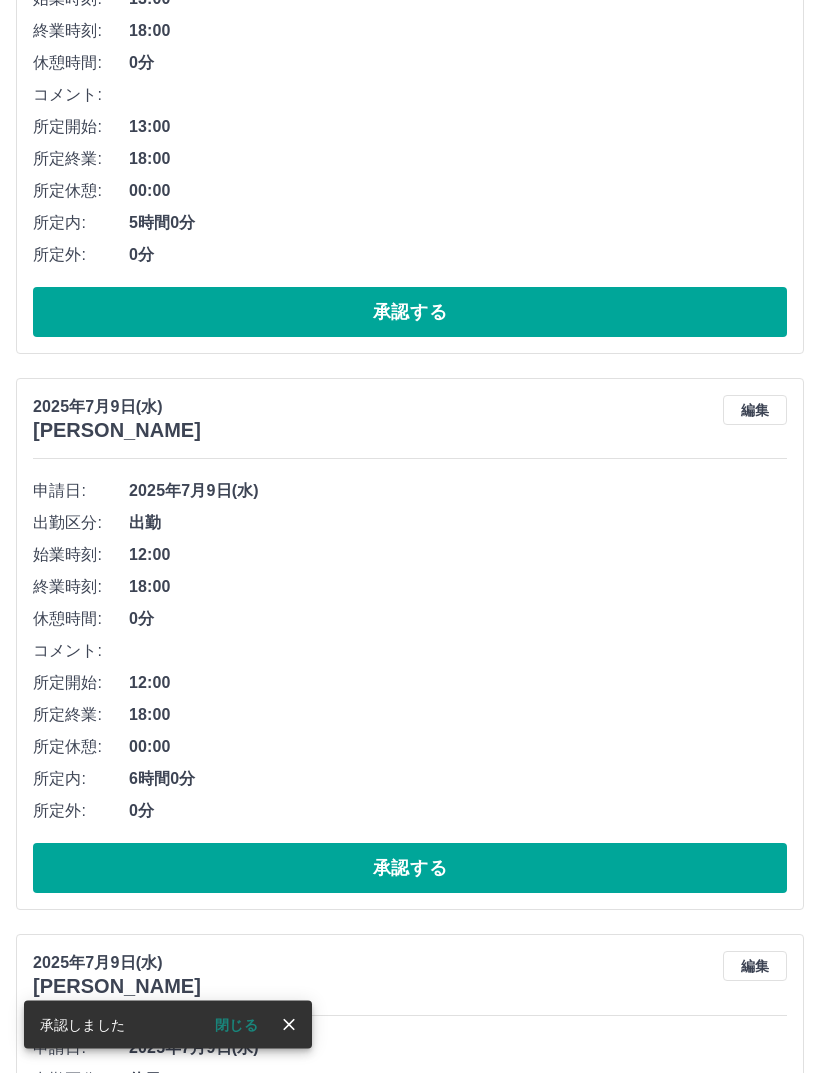 scroll, scrollTop: 421, scrollLeft: 0, axis: vertical 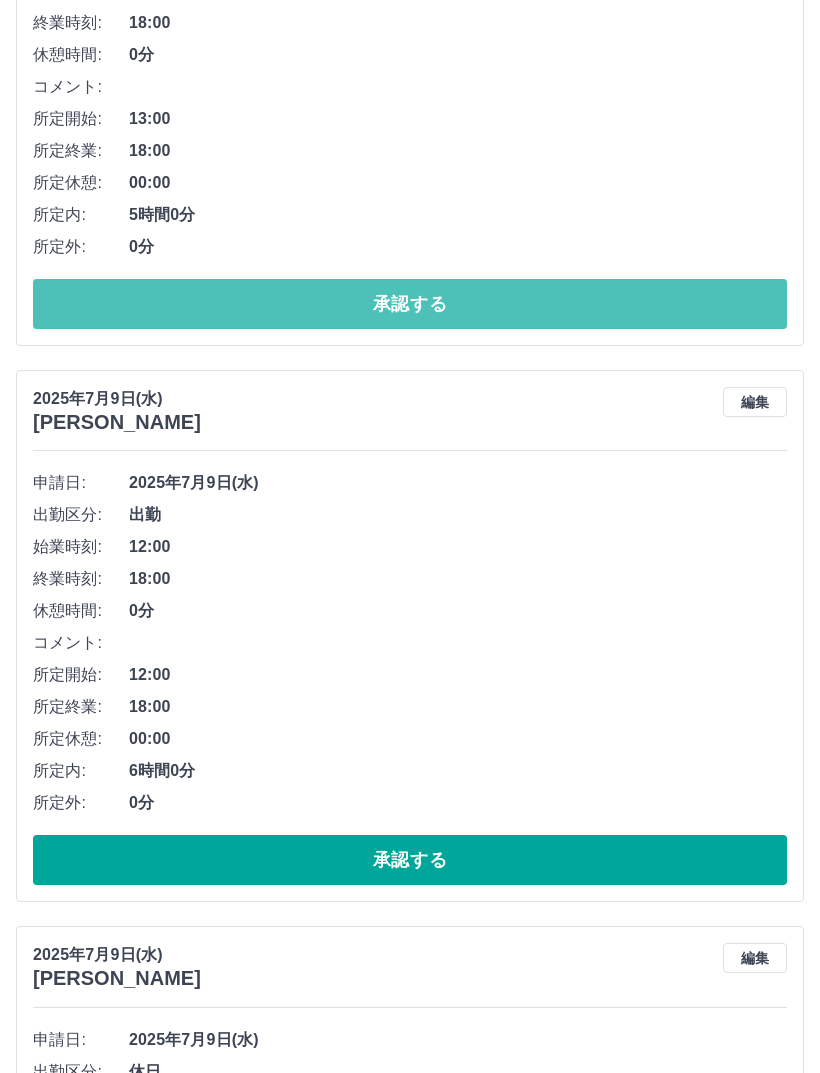 click on "承認する" at bounding box center [410, 305] 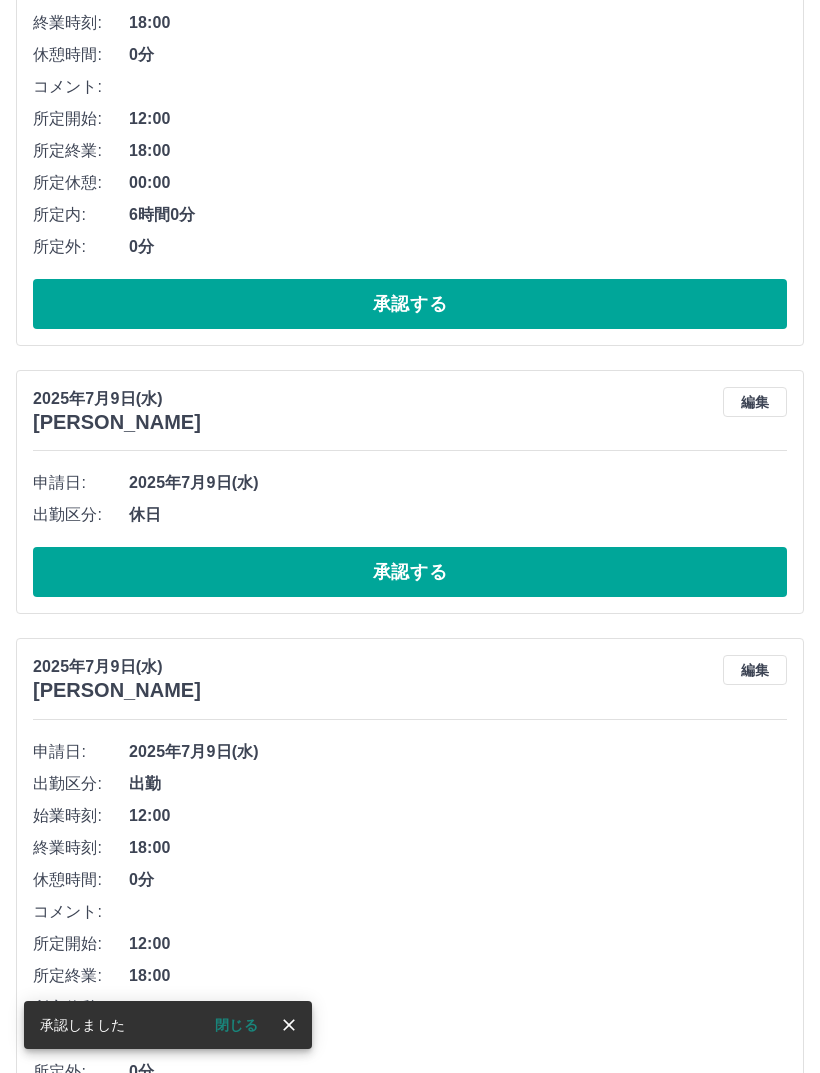 click on "承認する" at bounding box center [410, 572] 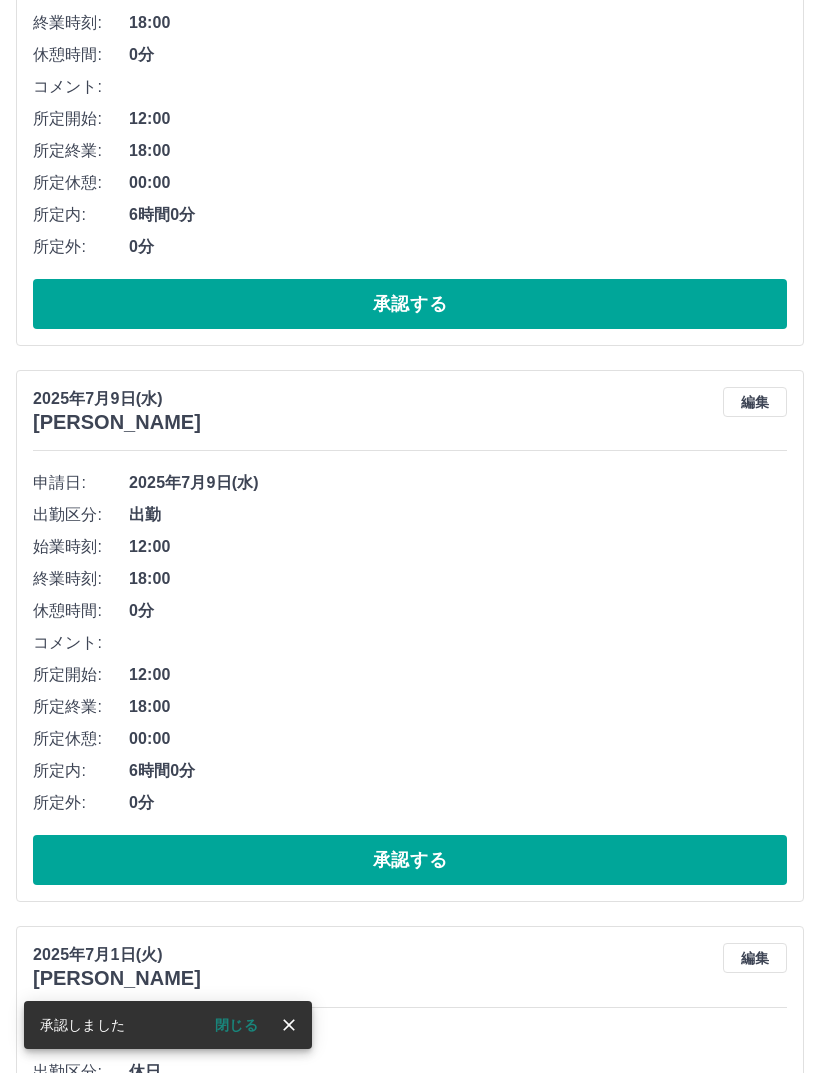 click on "承認する" at bounding box center [410, 304] 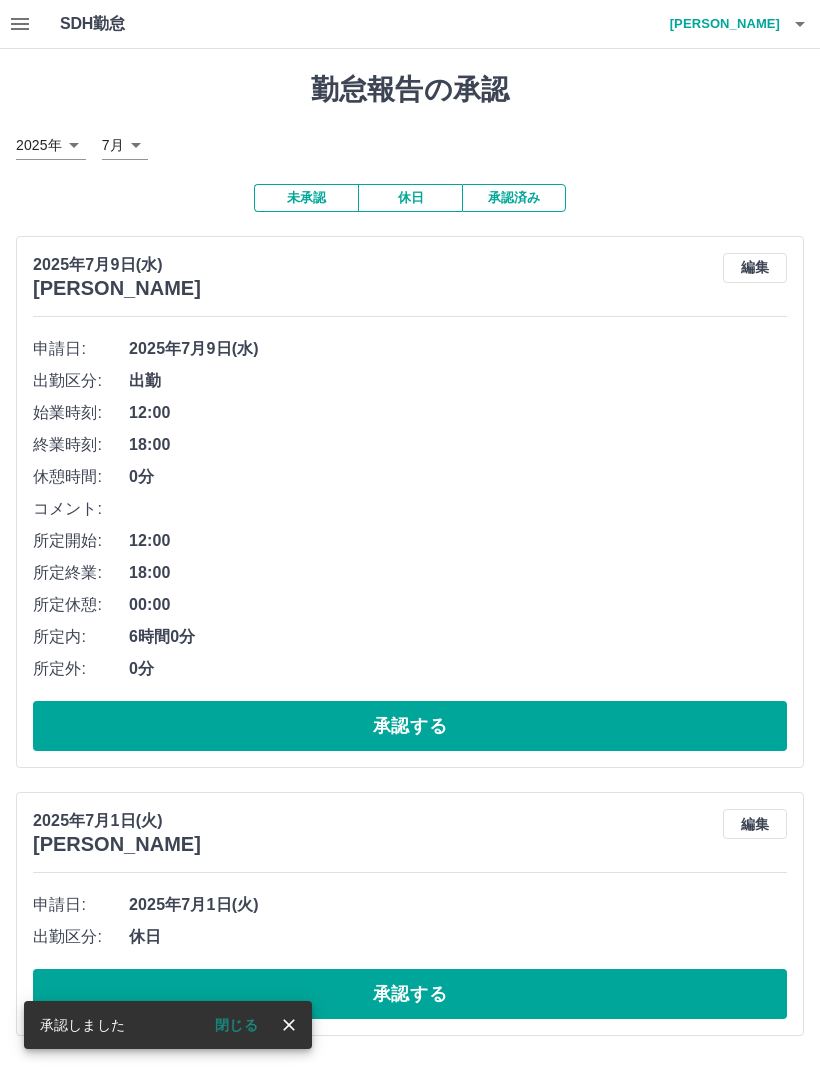 scroll, scrollTop: 0, scrollLeft: 0, axis: both 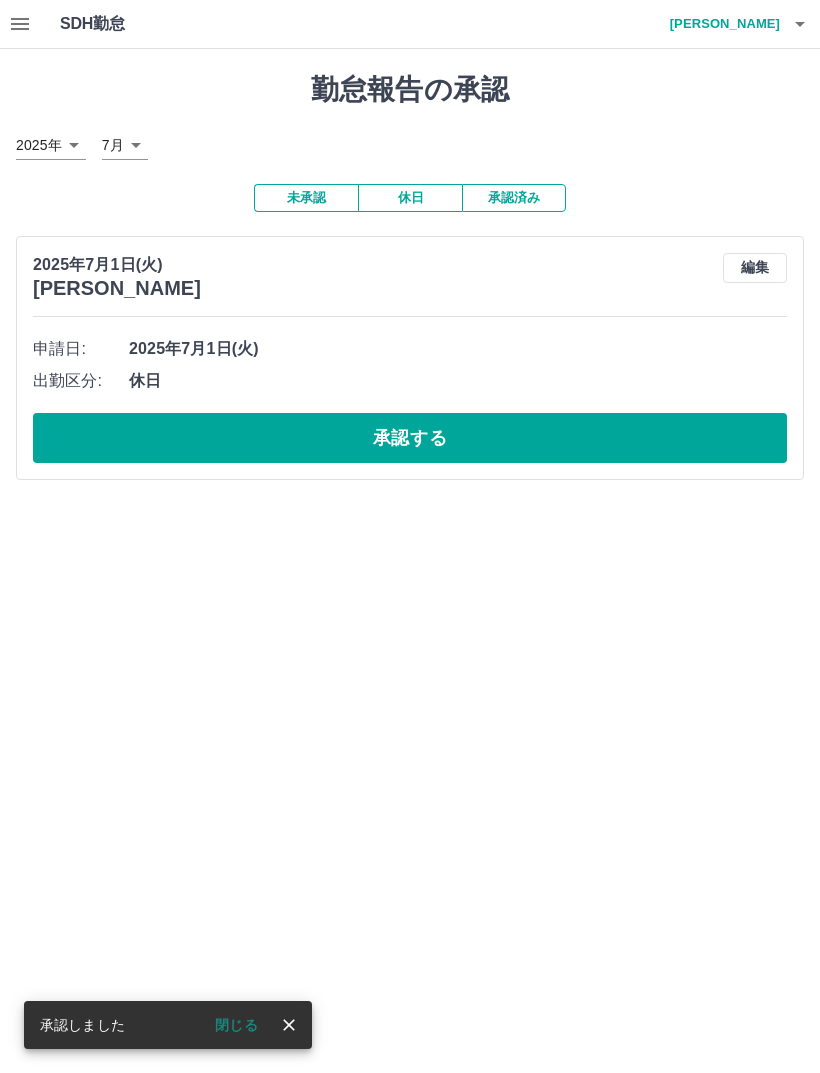 click on "承認する" at bounding box center (410, 438) 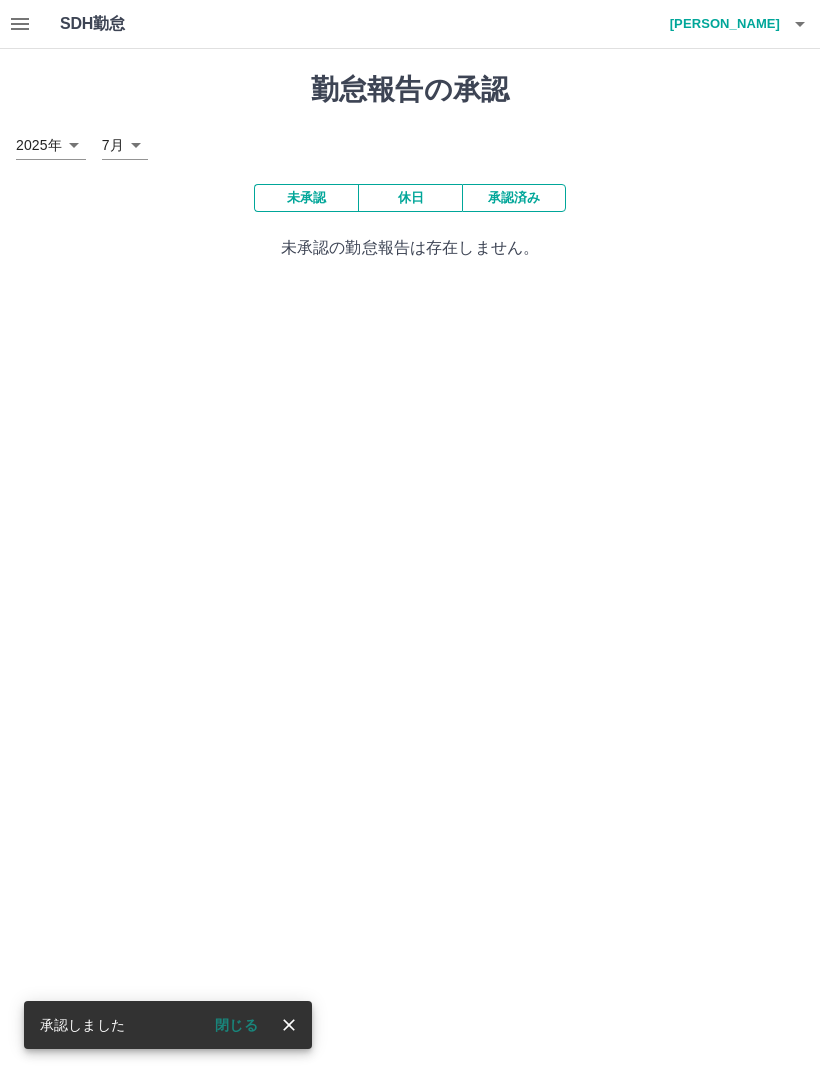 click 